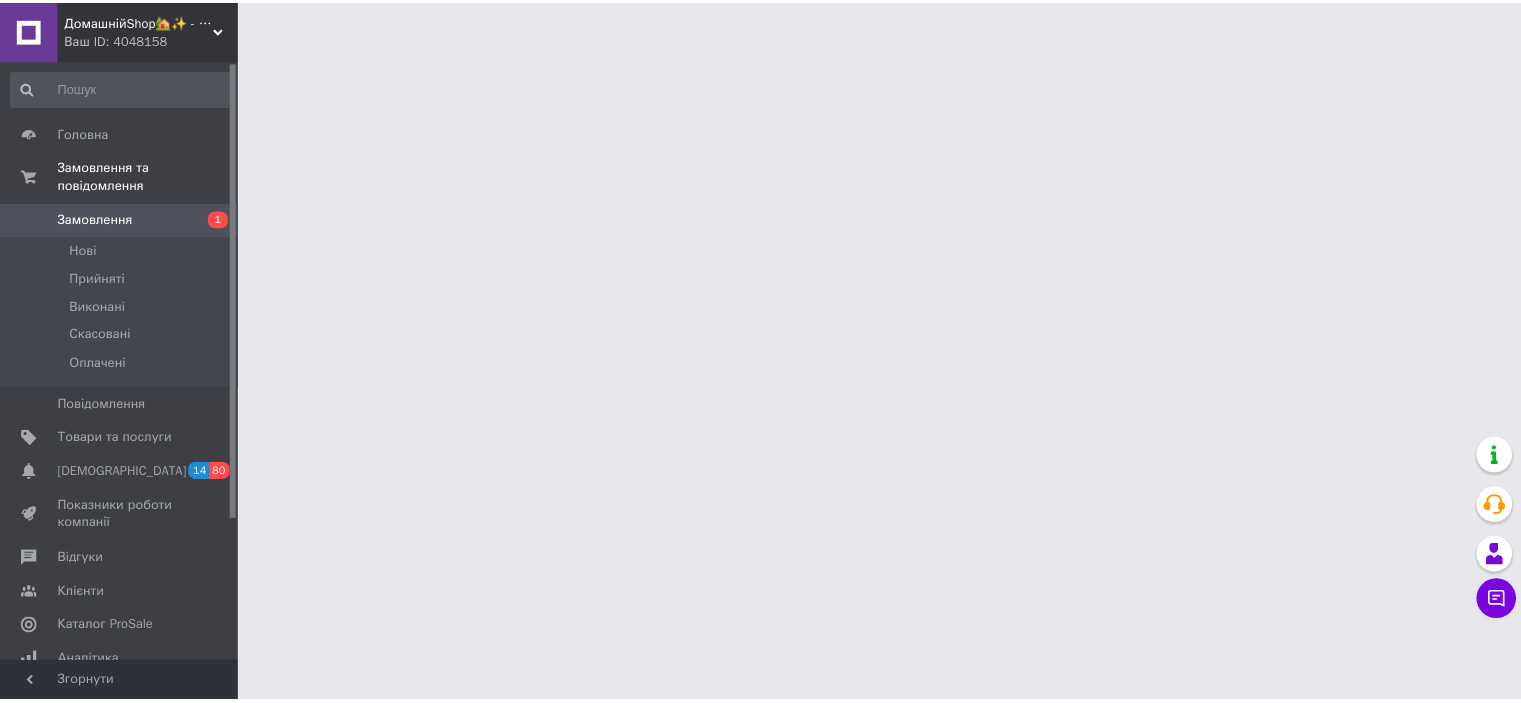 scroll, scrollTop: 0, scrollLeft: 0, axis: both 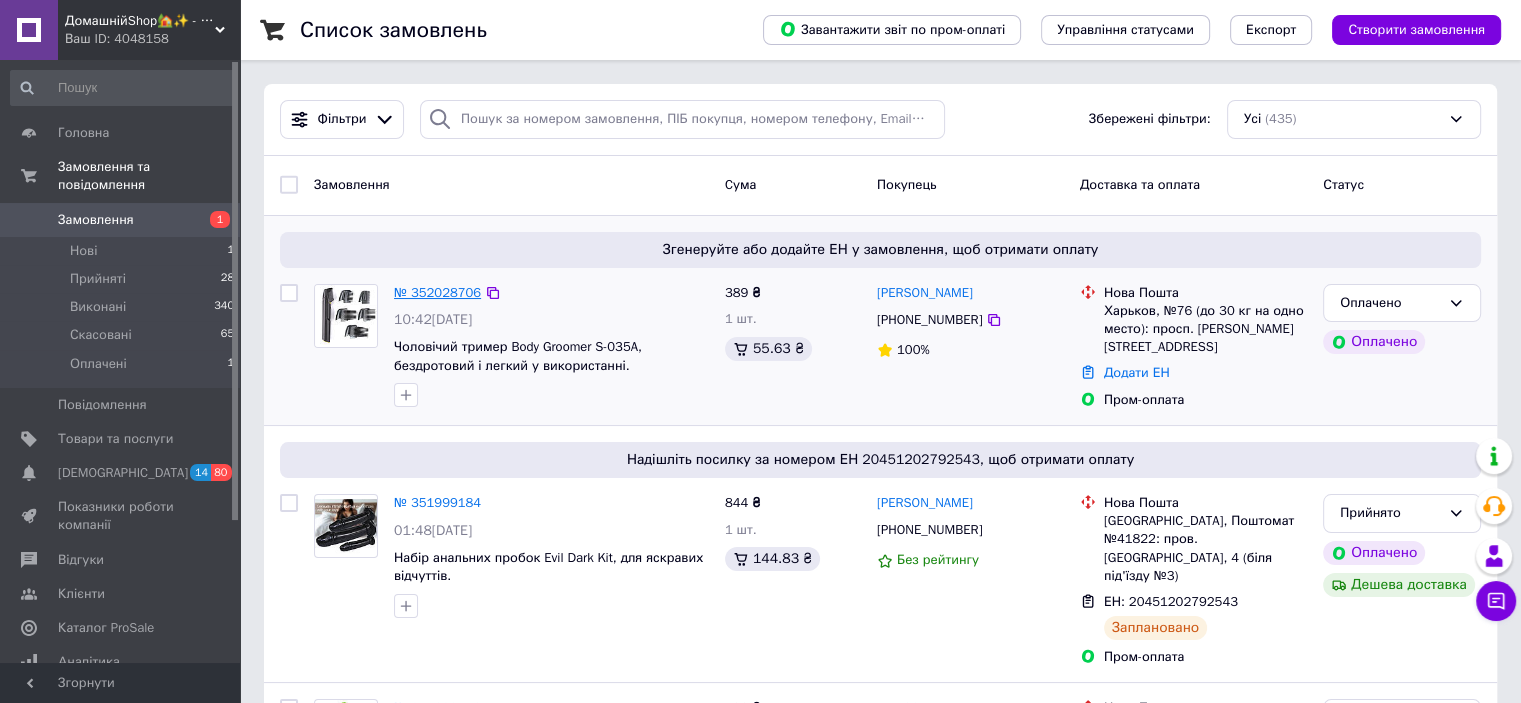 click on "№ 352028706" at bounding box center (437, 292) 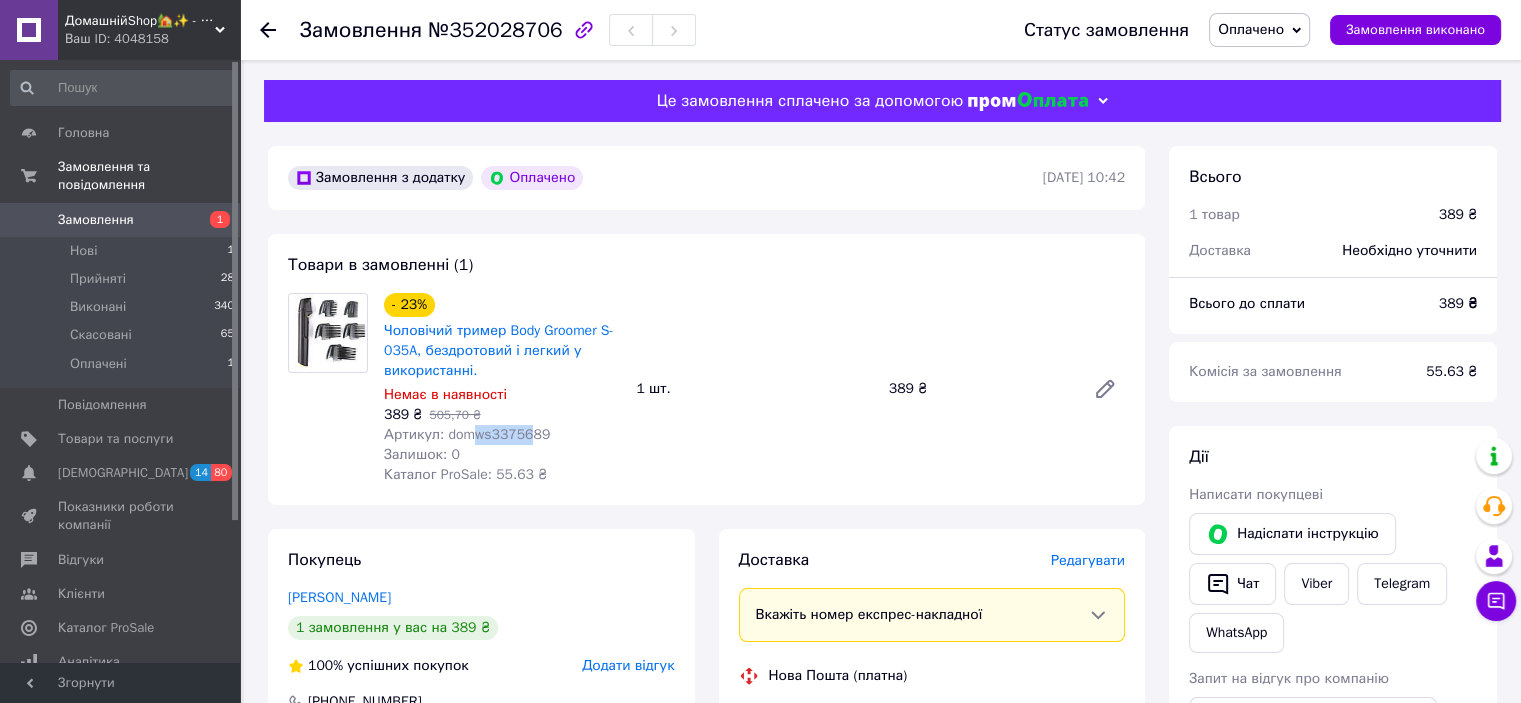 drag, startPoint x: 470, startPoint y: 439, endPoint x: 524, endPoint y: 435, distance: 54.147945 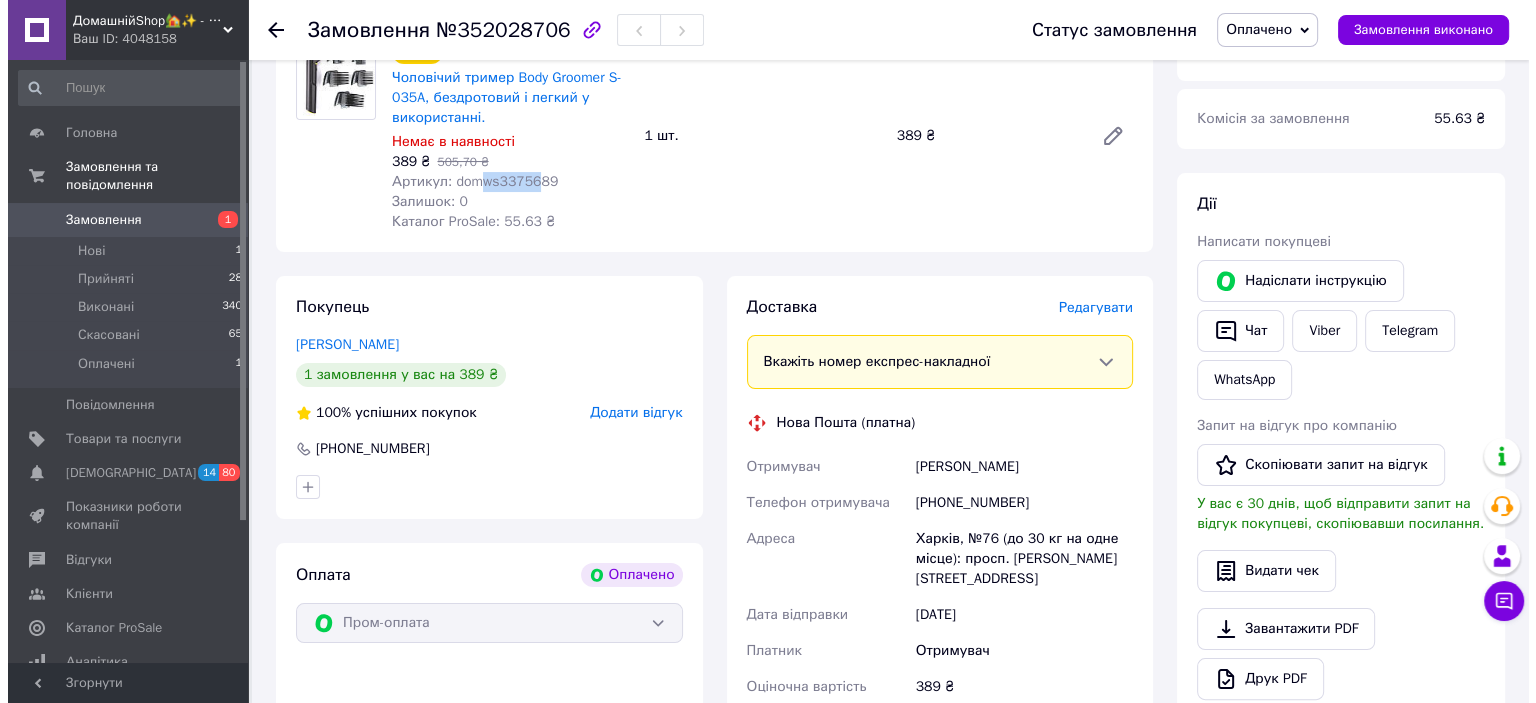 scroll, scrollTop: 300, scrollLeft: 0, axis: vertical 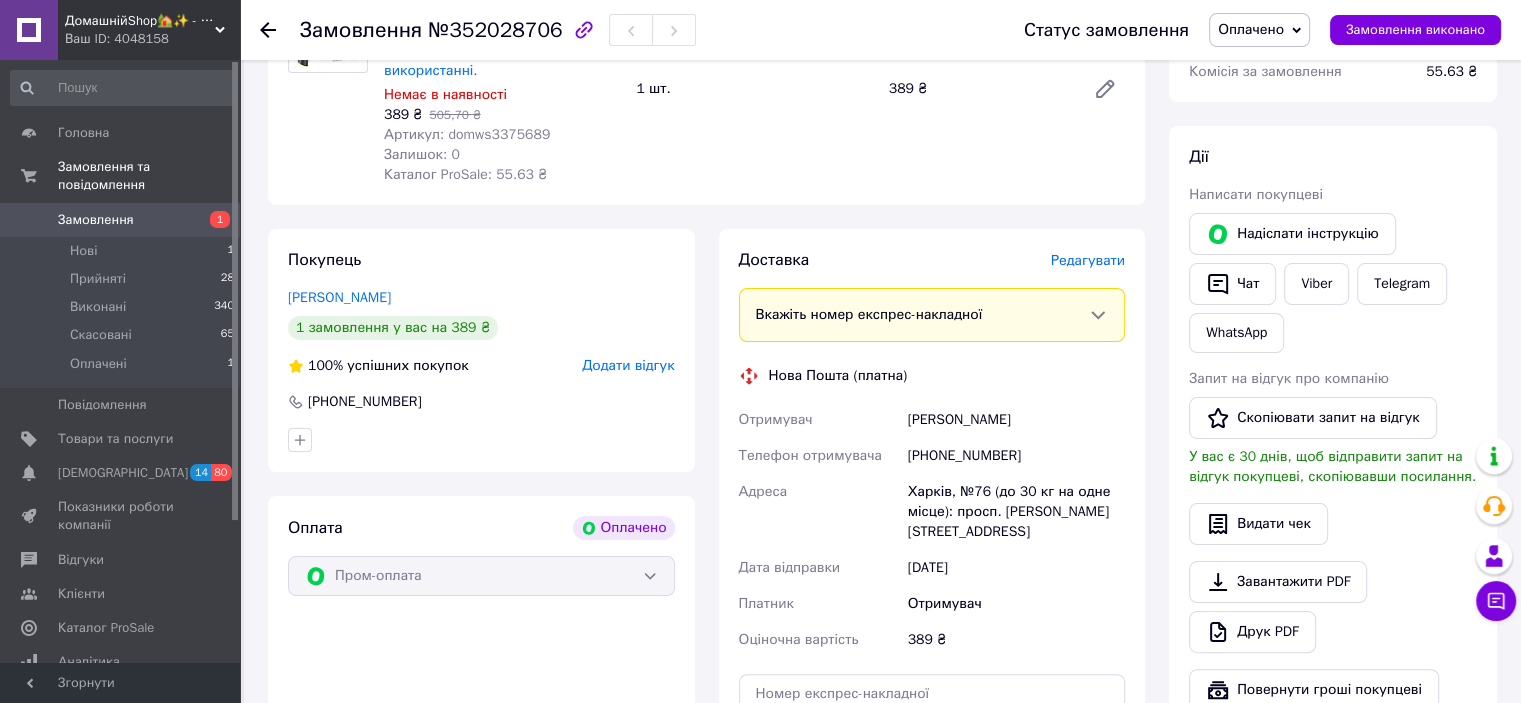 click on "Редагувати" at bounding box center [1088, 260] 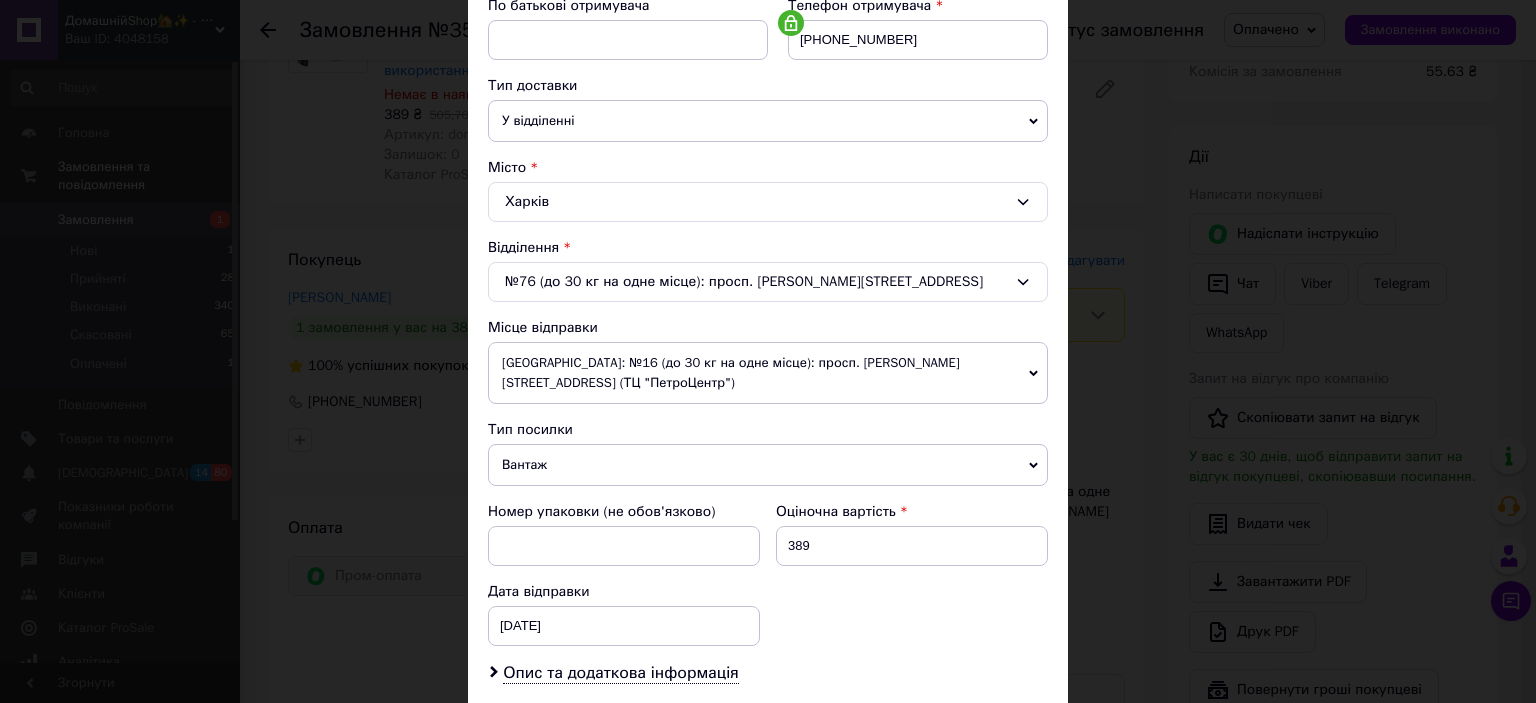 scroll, scrollTop: 400, scrollLeft: 0, axis: vertical 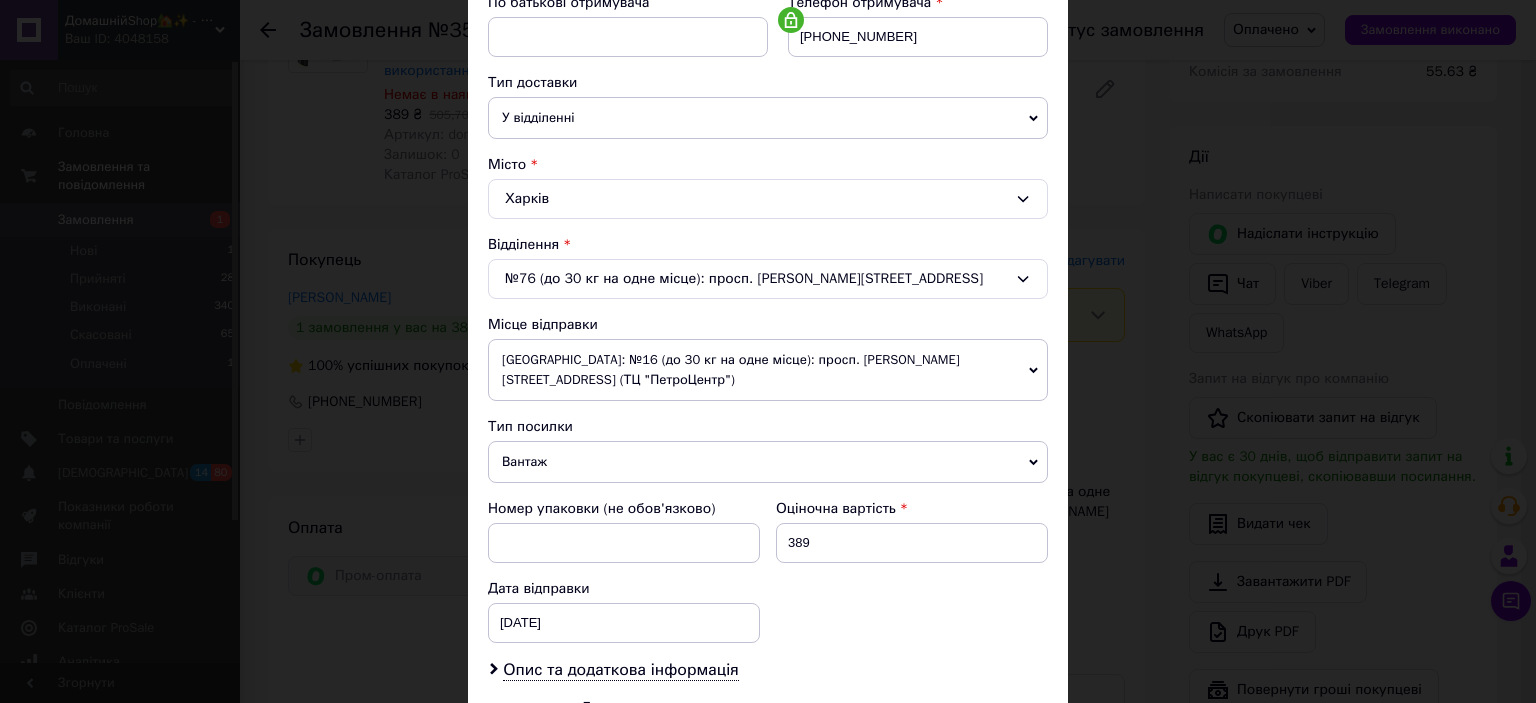 click on "[GEOGRAPHIC_DATA]: №16 (до 30 кг на одне місце): просп. [PERSON_NAME][STREET_ADDRESS] (ТЦ "ПетроЦентр")" at bounding box center [768, 370] 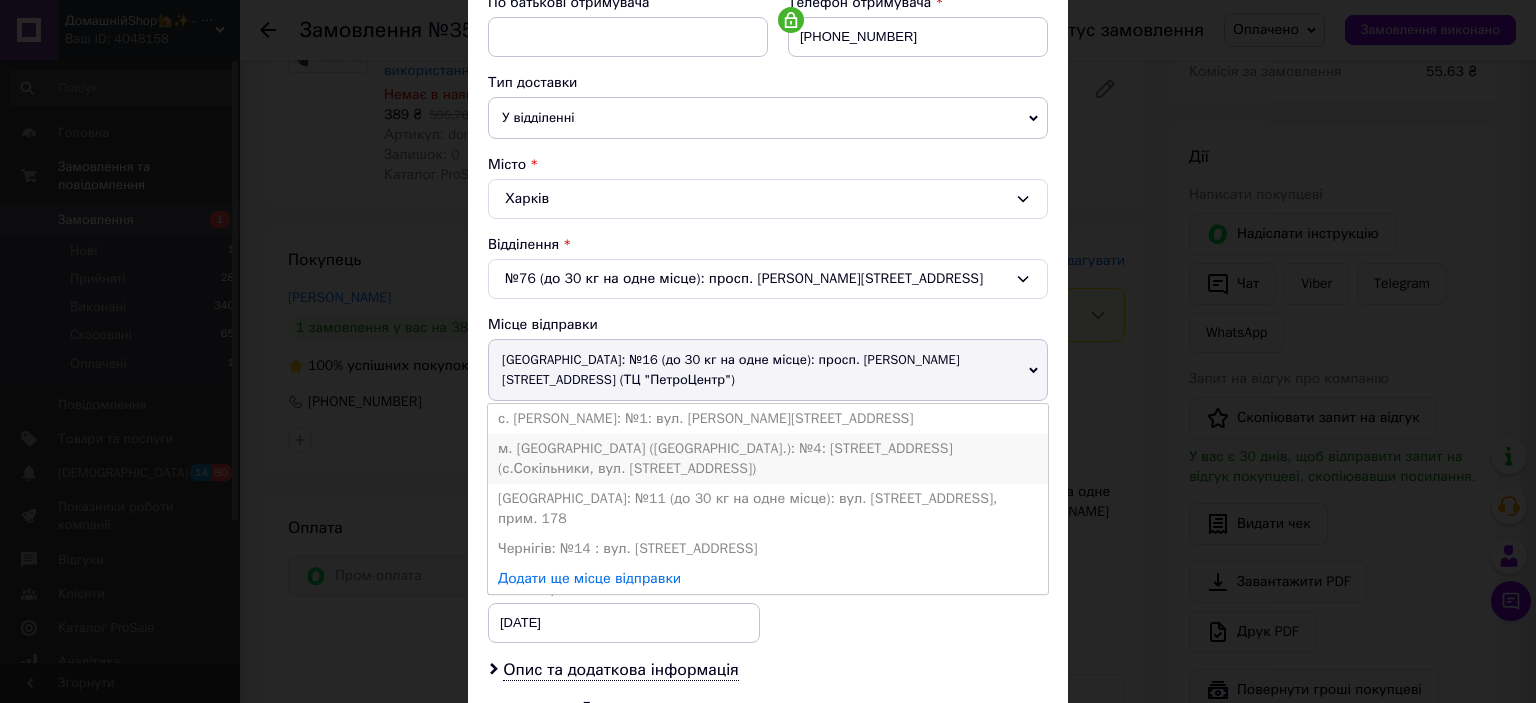 click on "м. [GEOGRAPHIC_DATA] ([GEOGRAPHIC_DATA].): №4: [STREET_ADDRESS] (с.Сокільники, вул. [STREET_ADDRESS])" at bounding box center [768, 459] 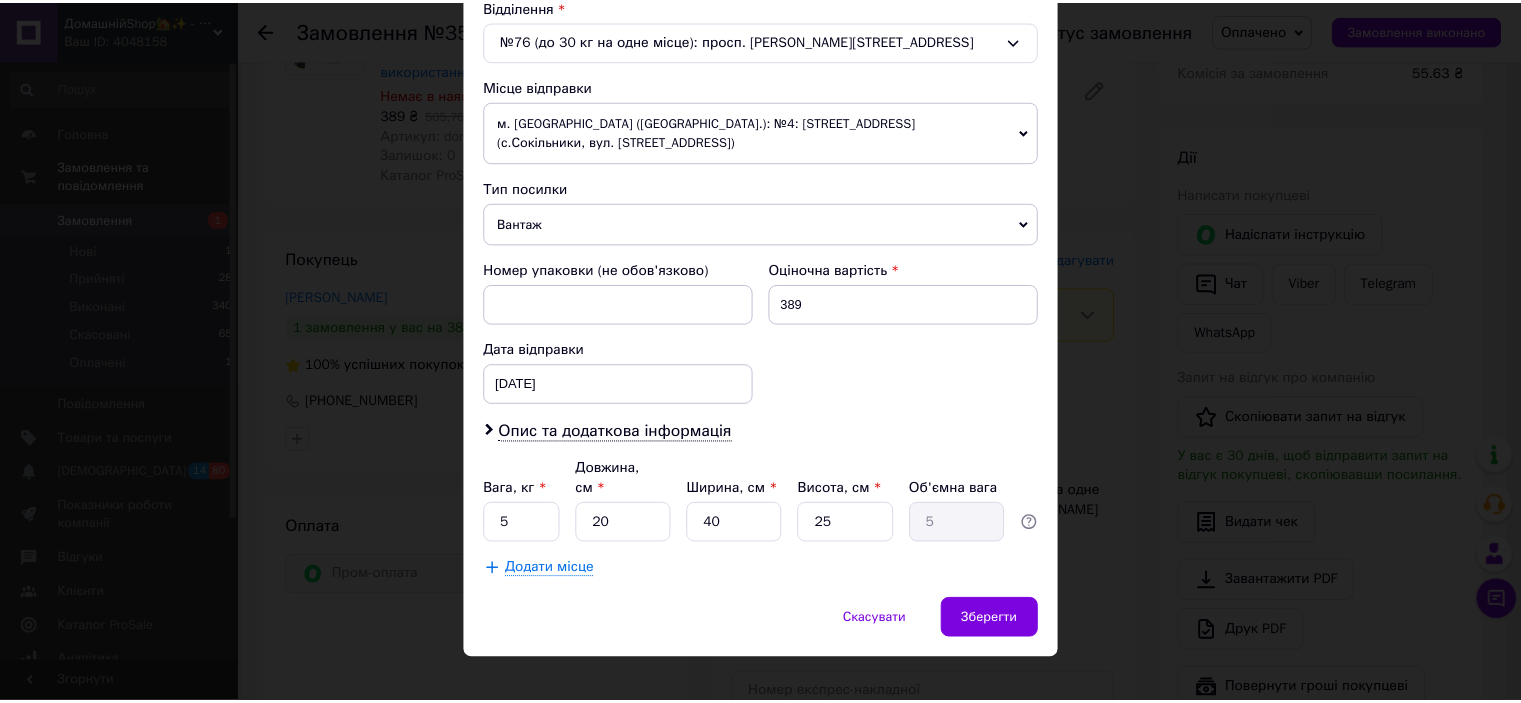 scroll, scrollTop: 639, scrollLeft: 0, axis: vertical 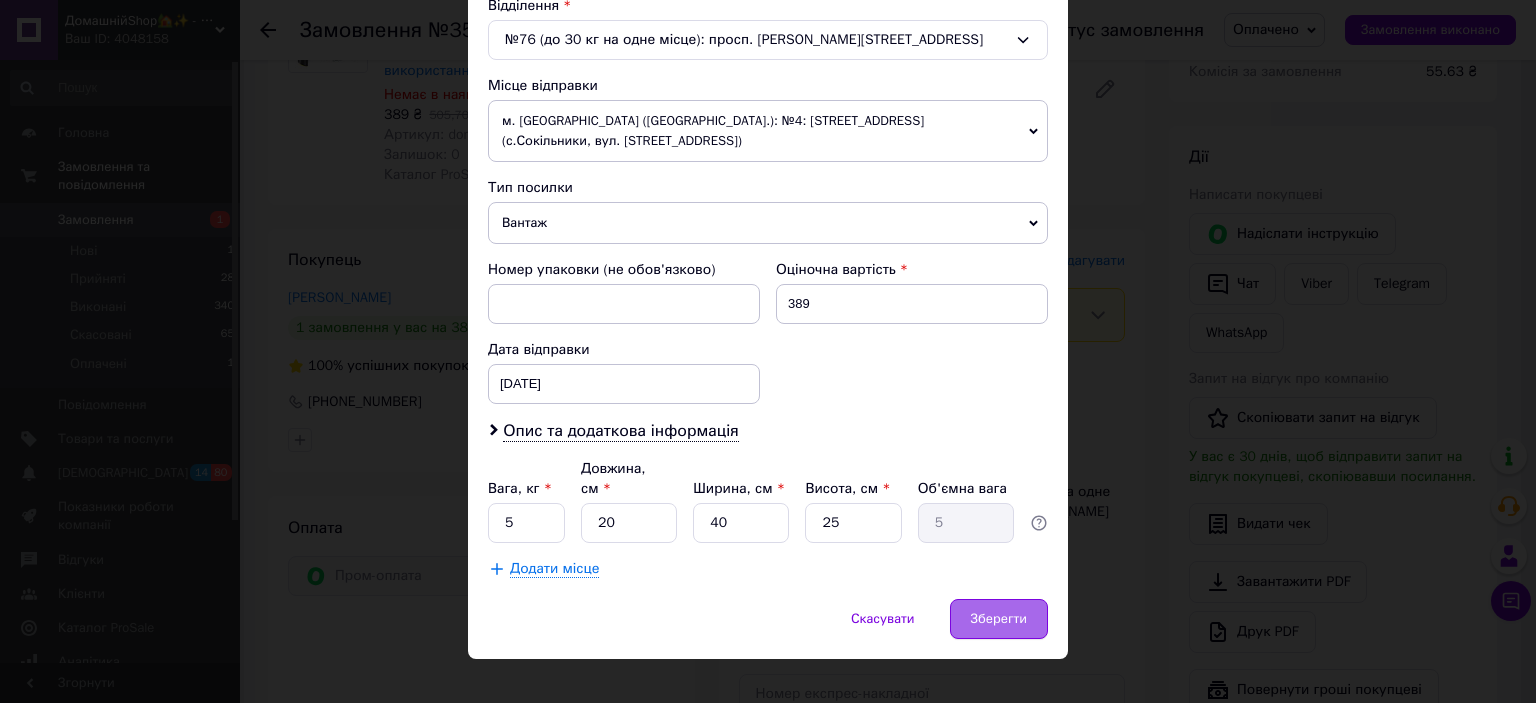 click on "Зберегти" at bounding box center [999, 619] 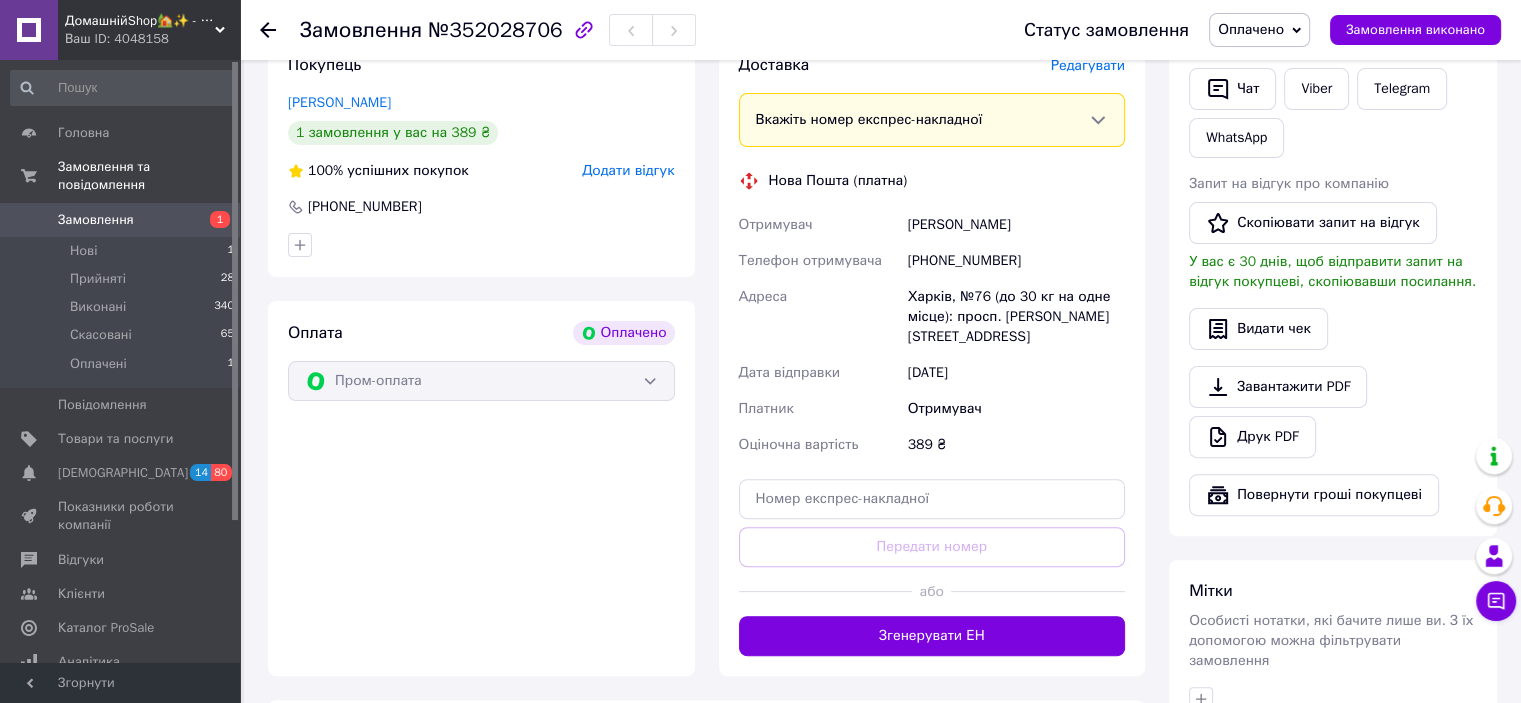 scroll, scrollTop: 500, scrollLeft: 0, axis: vertical 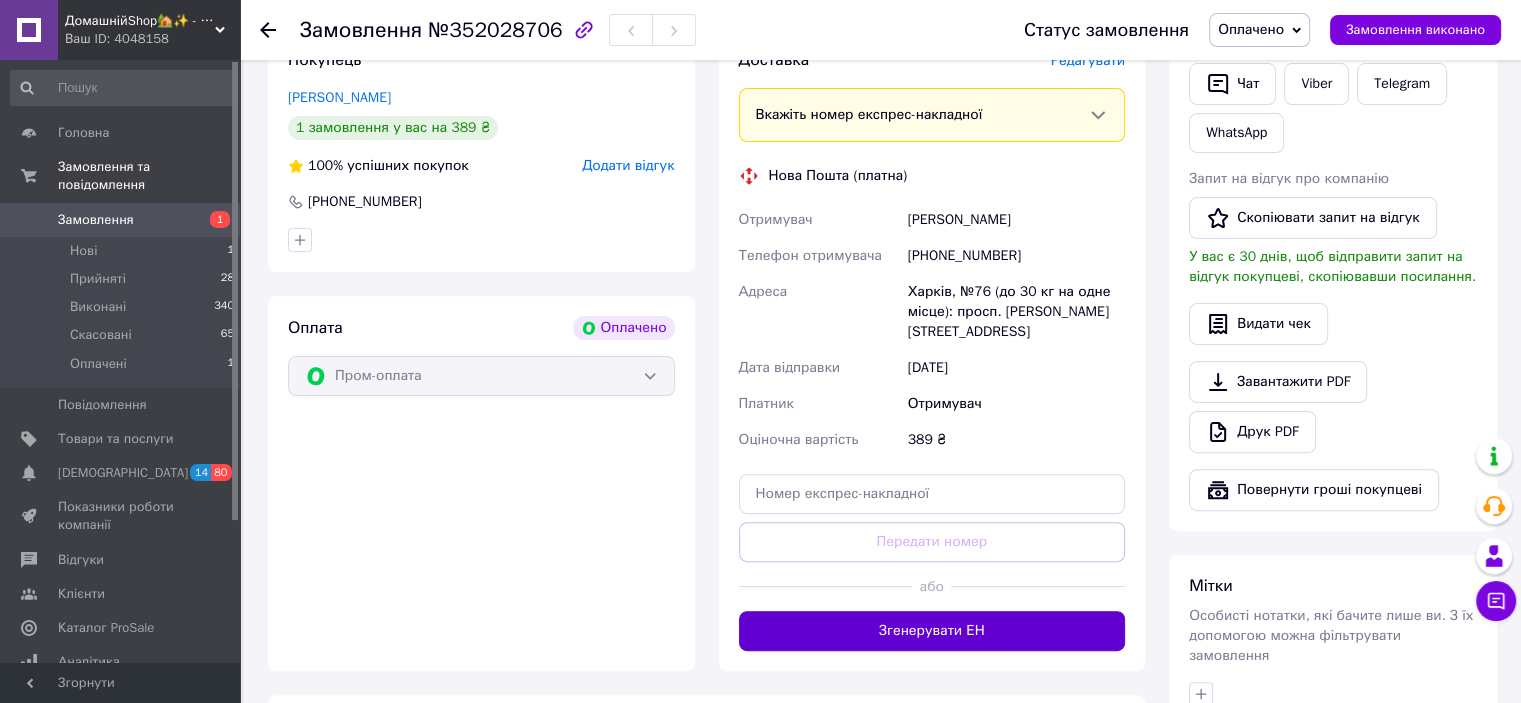 click on "Згенерувати ЕН" at bounding box center [932, 631] 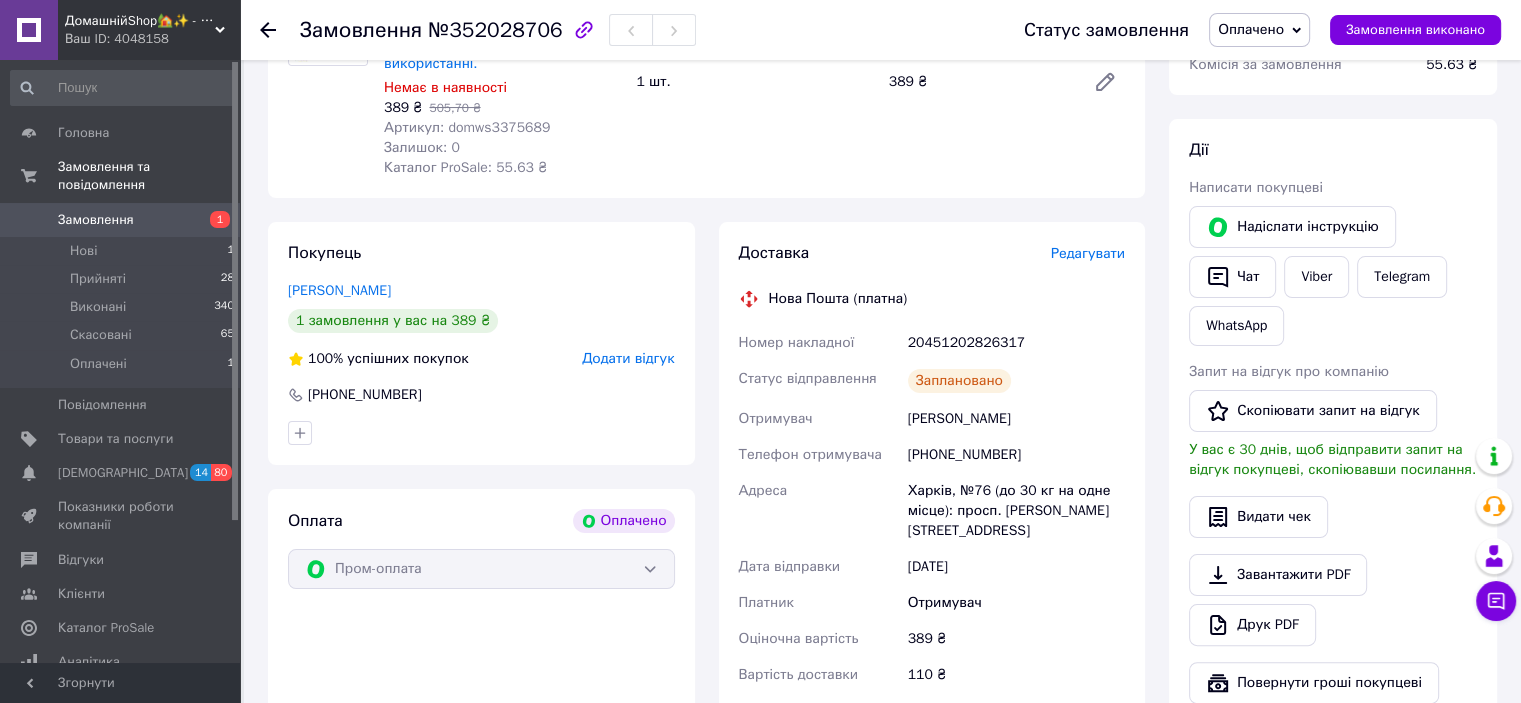 scroll, scrollTop: 300, scrollLeft: 0, axis: vertical 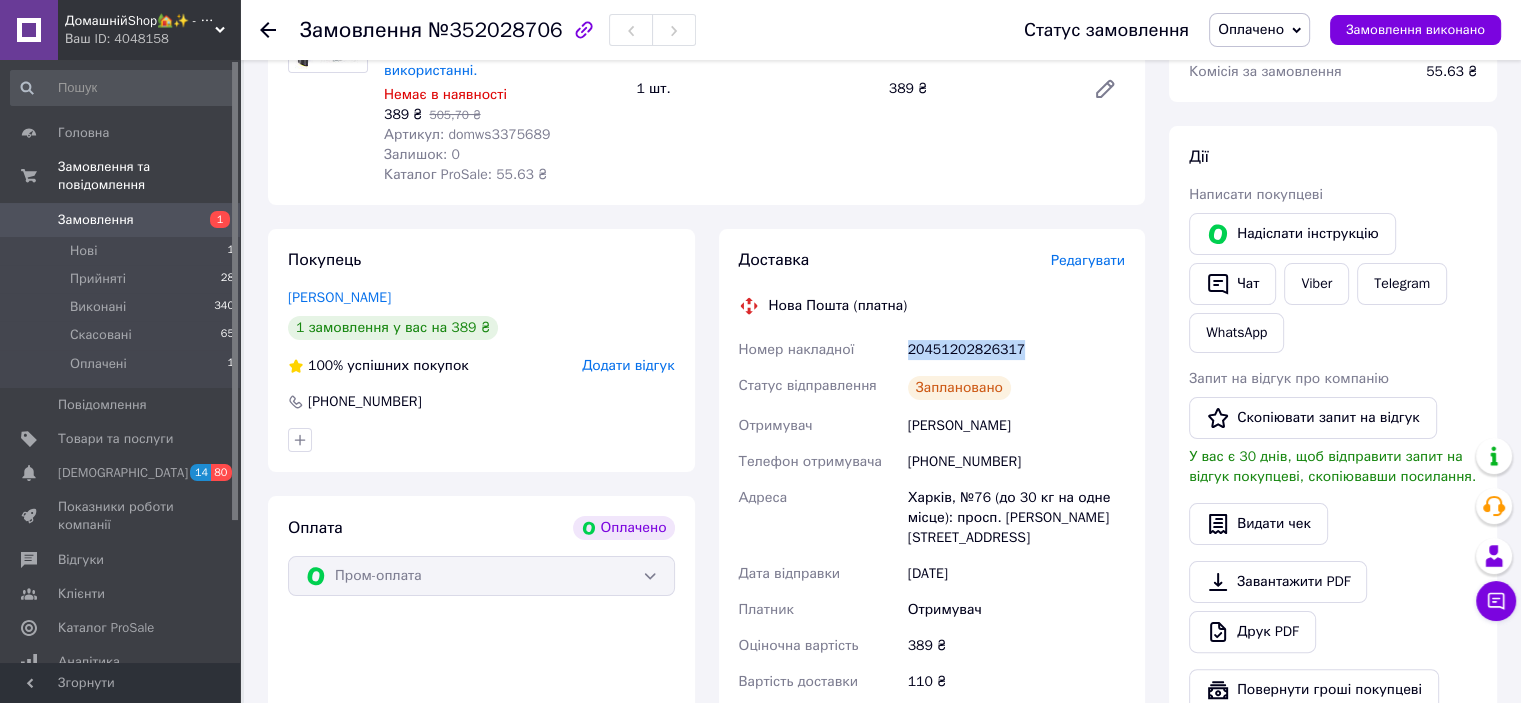 drag, startPoint x: 896, startPoint y: 355, endPoint x: 1069, endPoint y: 361, distance: 173.10402 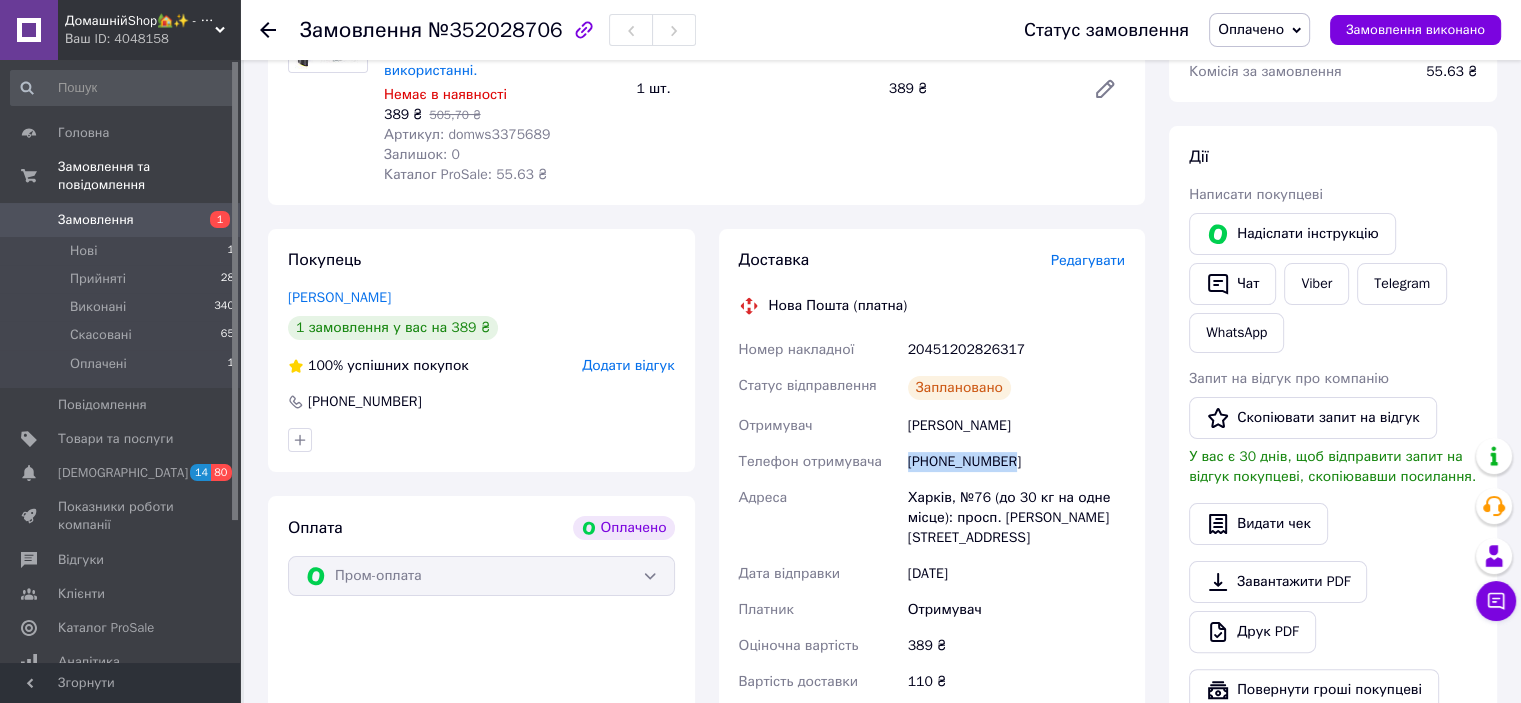 drag, startPoint x: 957, startPoint y: 456, endPoint x: 1052, endPoint y: 452, distance: 95.084175 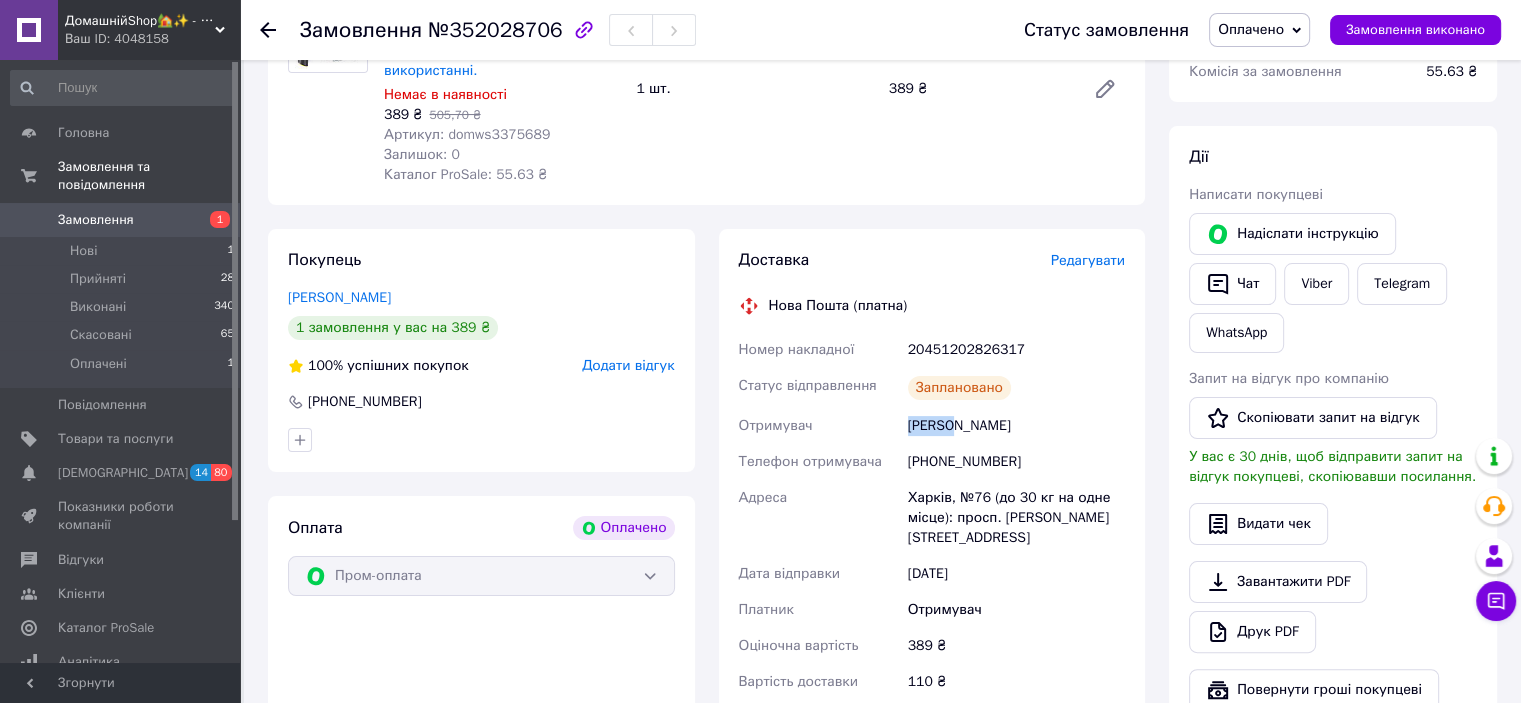 drag, startPoint x: 900, startPoint y: 423, endPoint x: 959, endPoint y: 432, distance: 59.682495 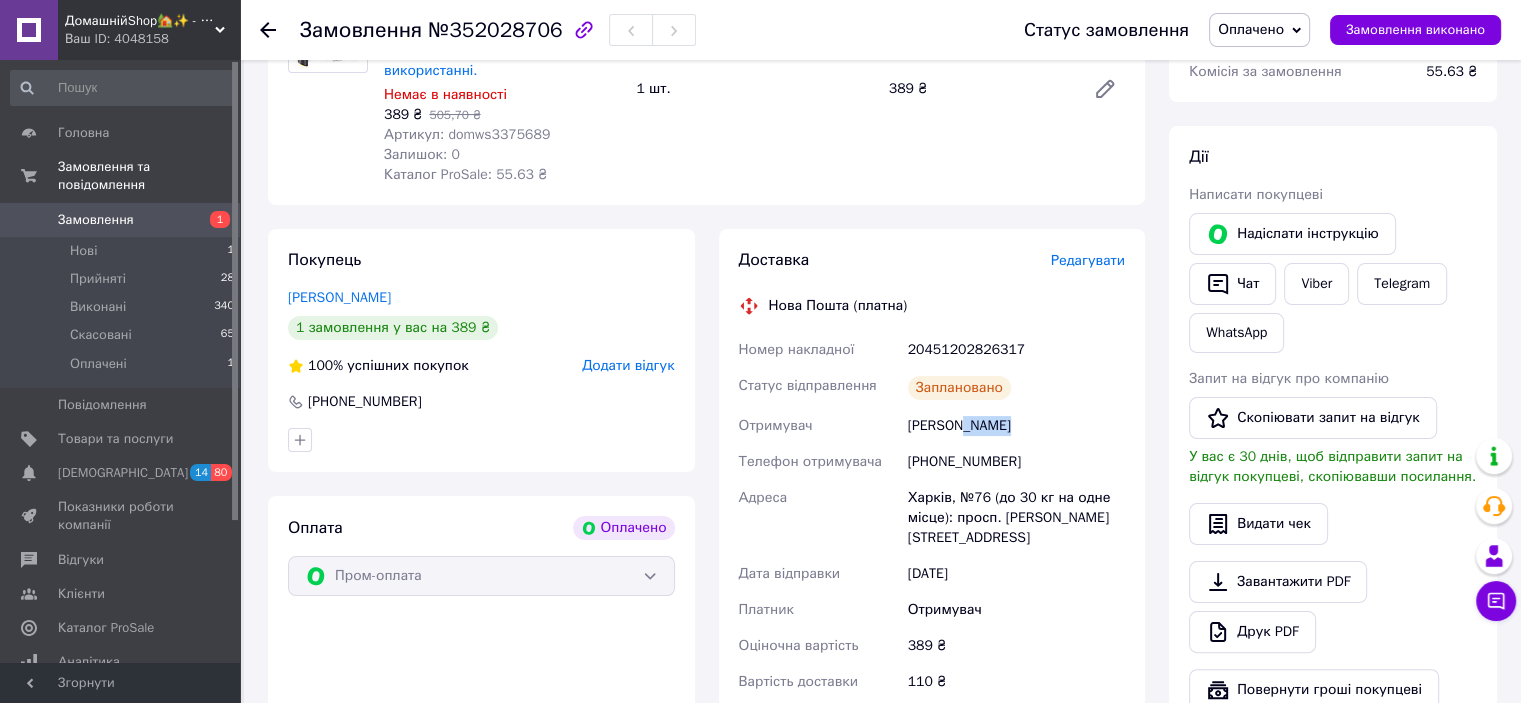 drag, startPoint x: 1020, startPoint y: 433, endPoint x: 964, endPoint y: 446, distance: 57.48913 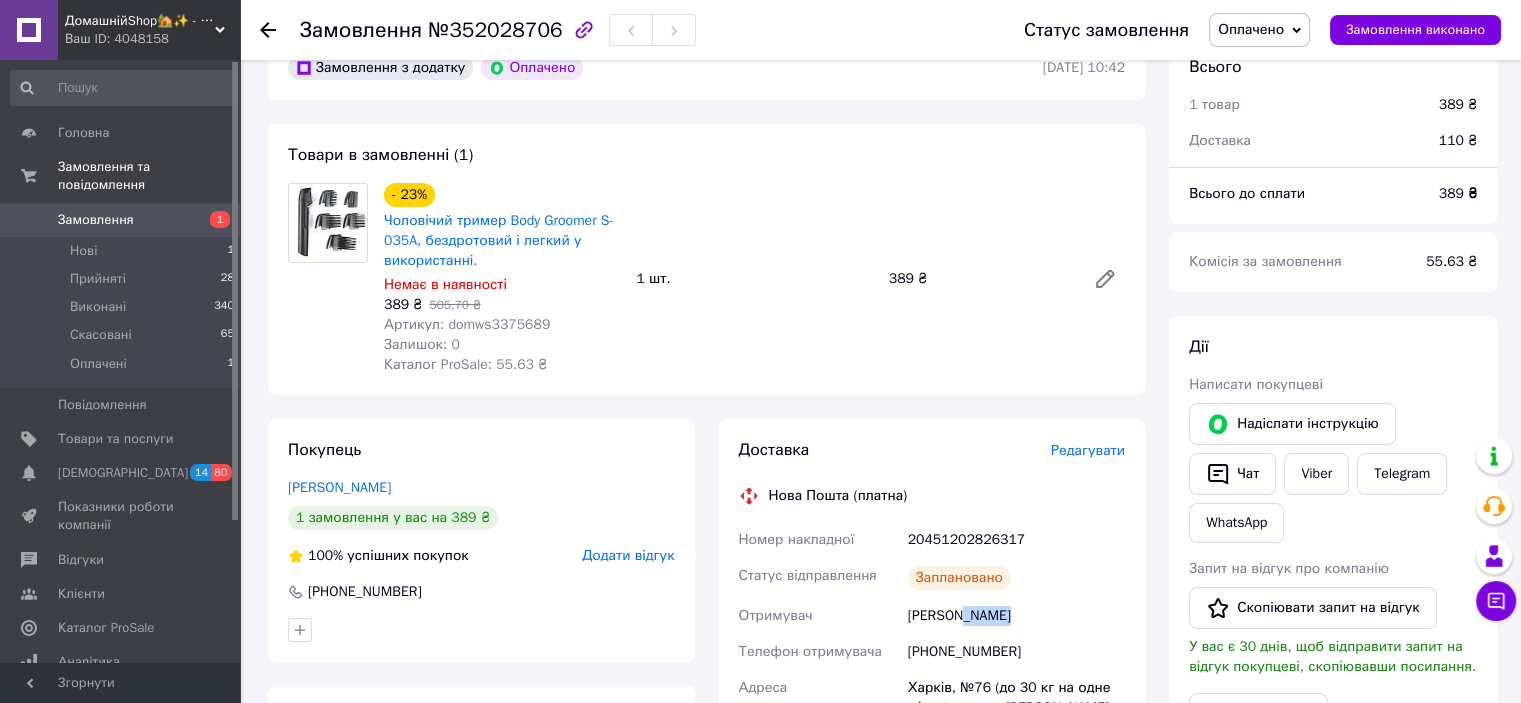 scroll, scrollTop: 100, scrollLeft: 0, axis: vertical 